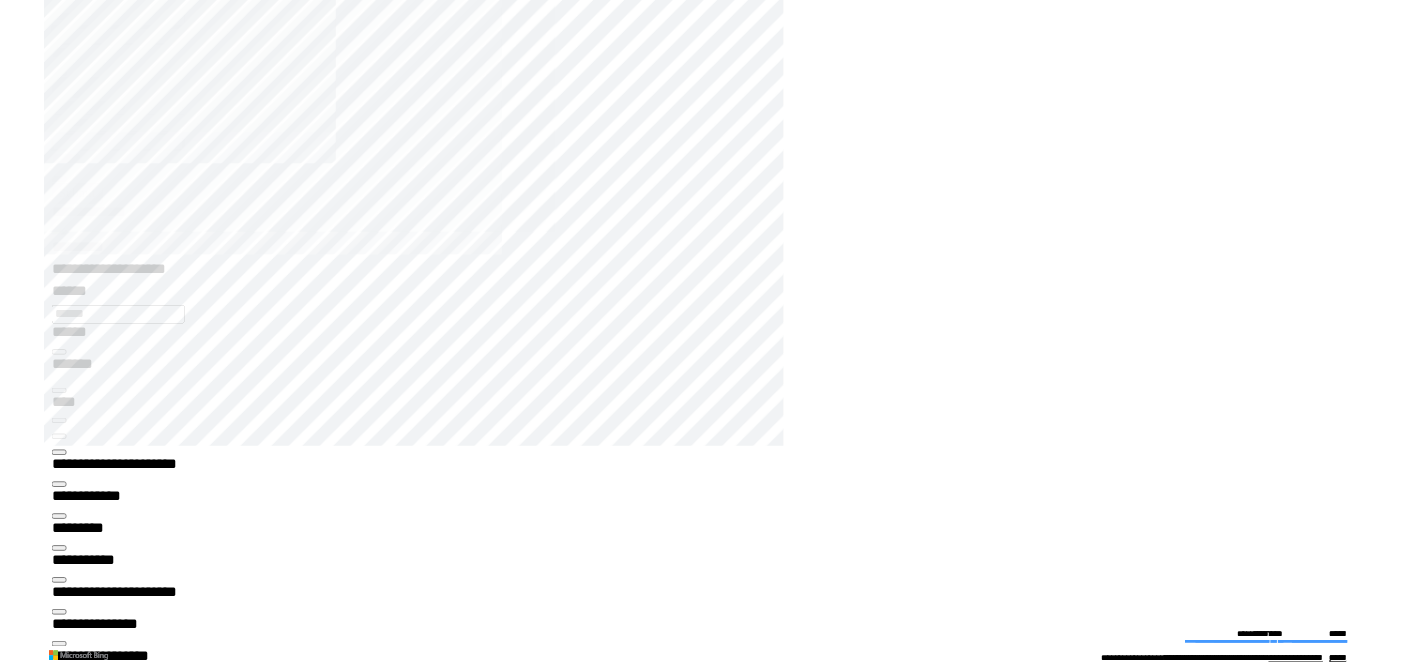 scroll, scrollTop: 0, scrollLeft: 0, axis: both 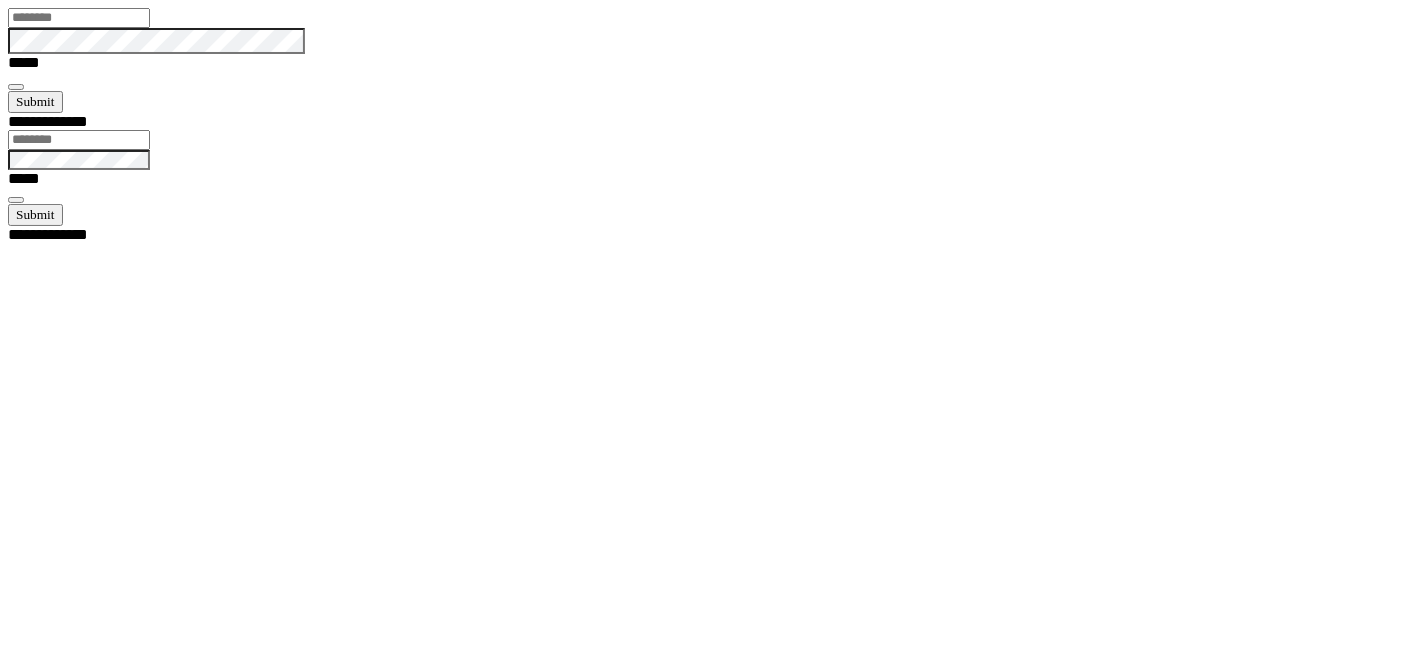 type on "*******" 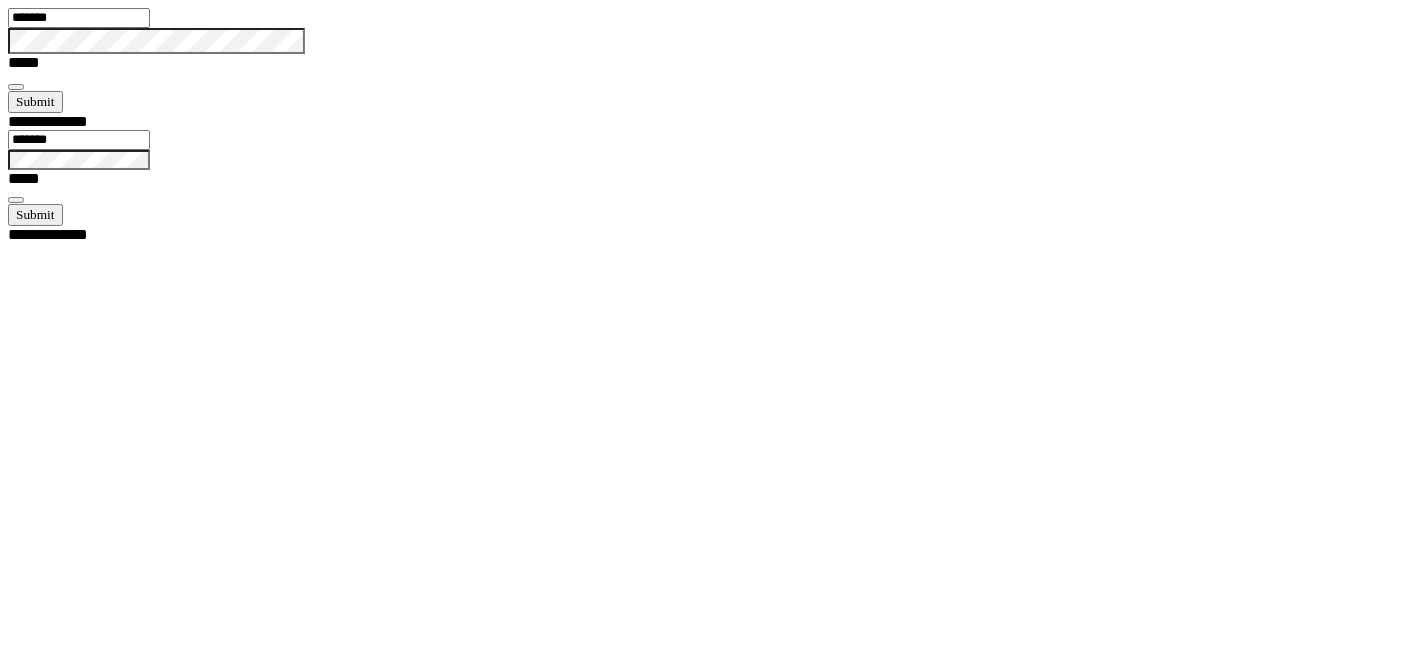 click at bounding box center [16, 87] 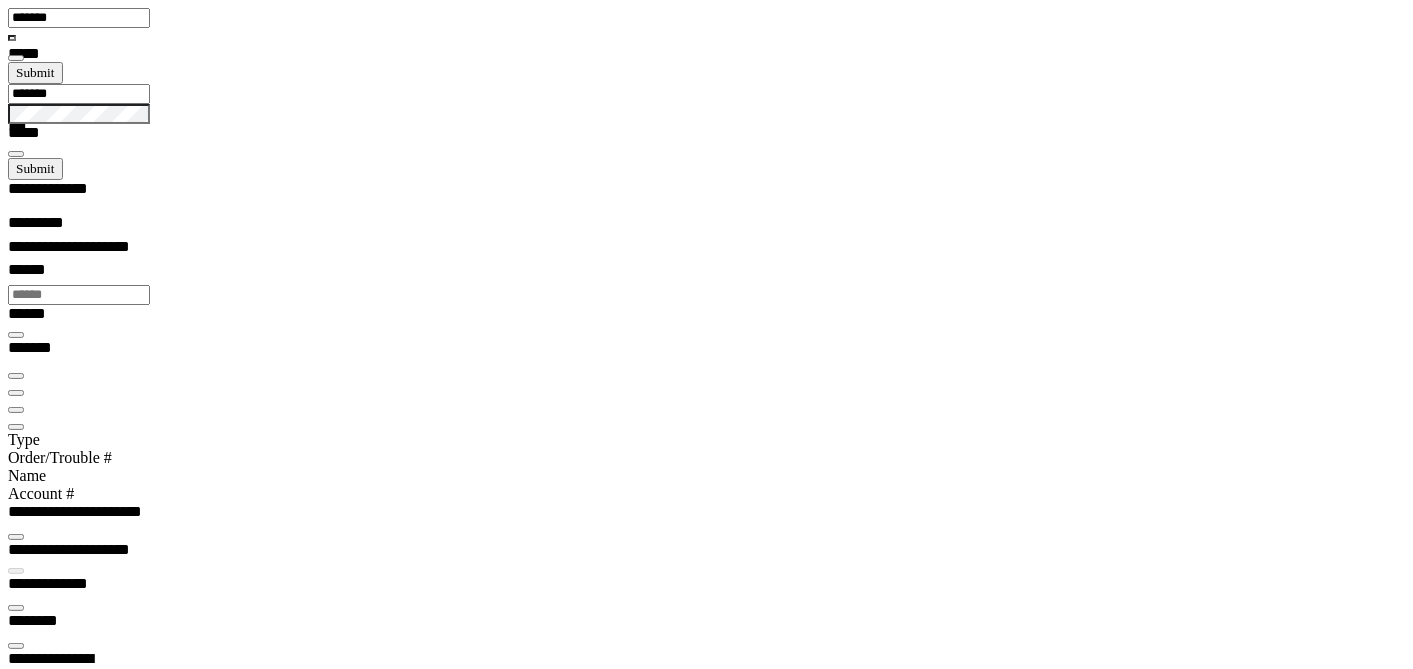 scroll, scrollTop: 99435, scrollLeft: 99800, axis: both 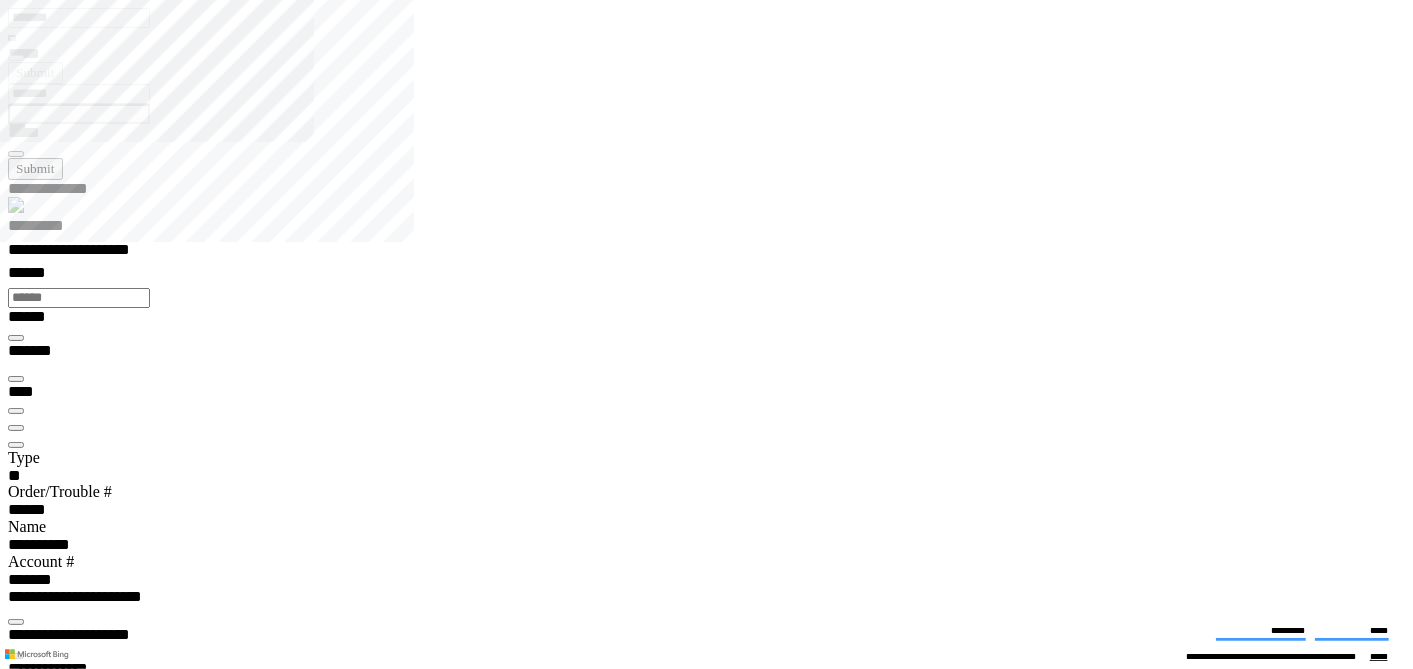 click at bounding box center (16, 4125) 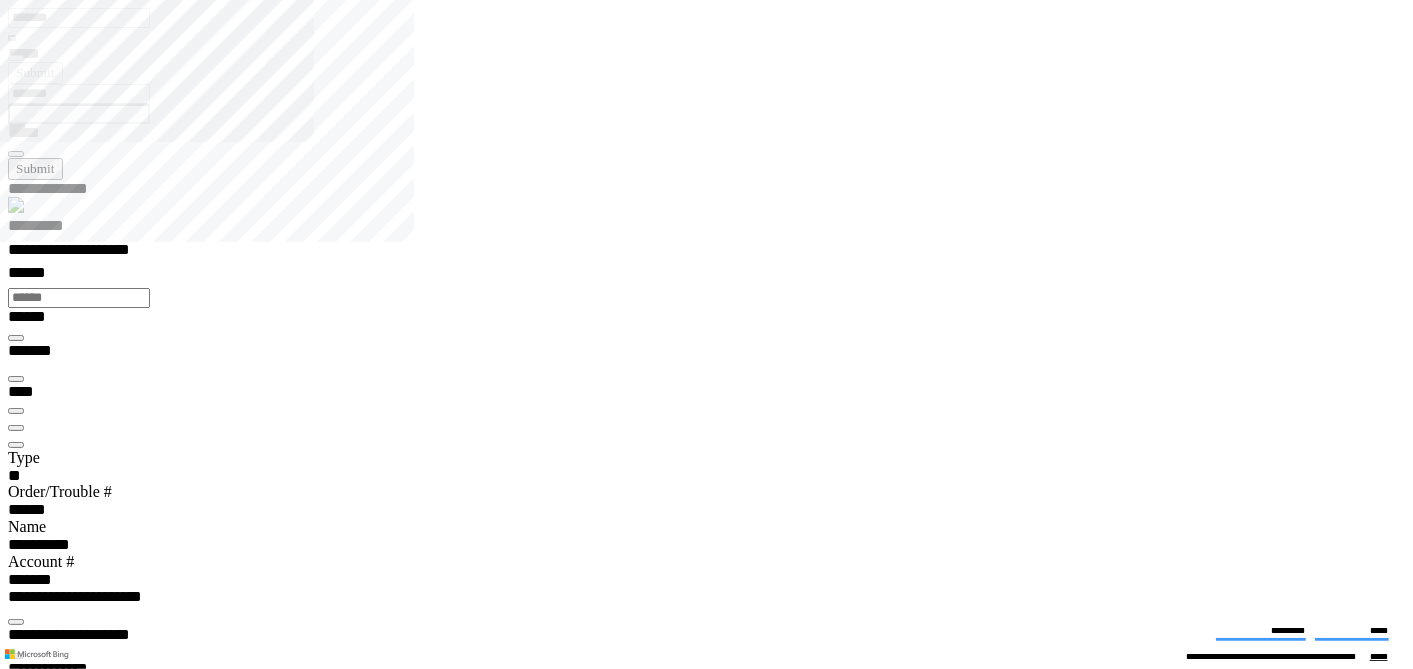 click at bounding box center [714, 27143] 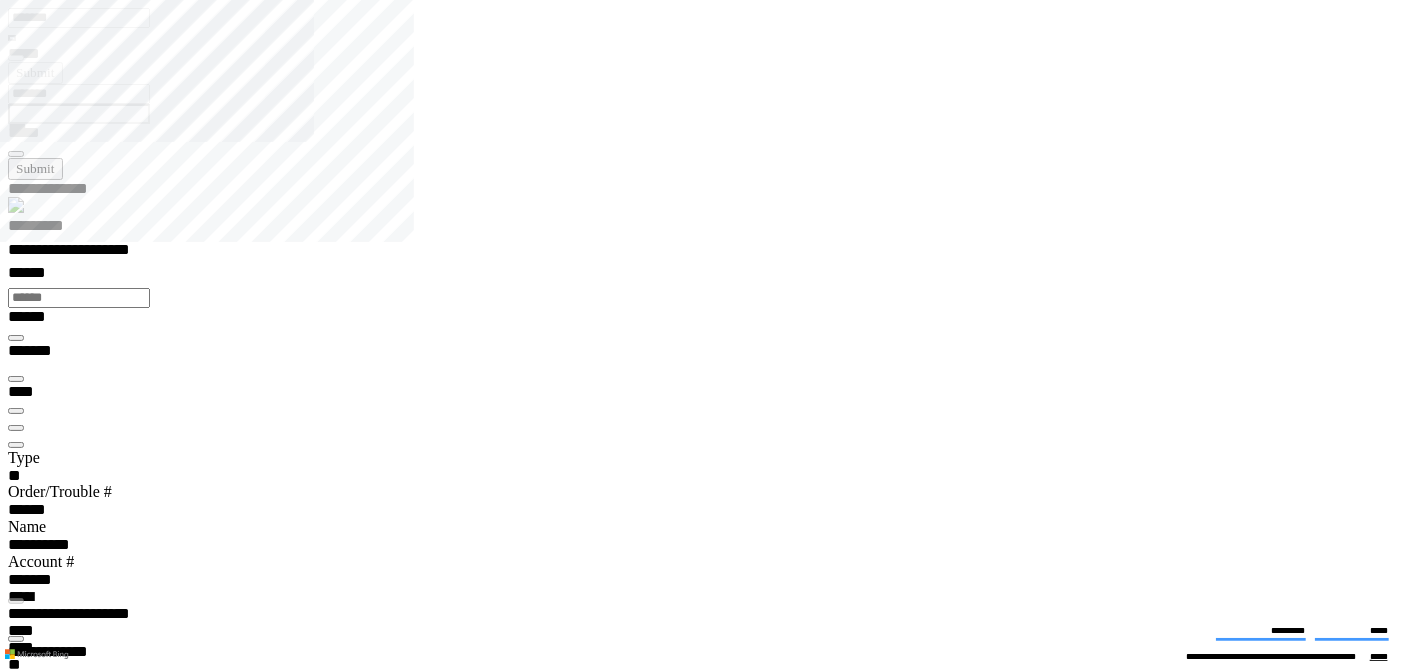 type on "****" 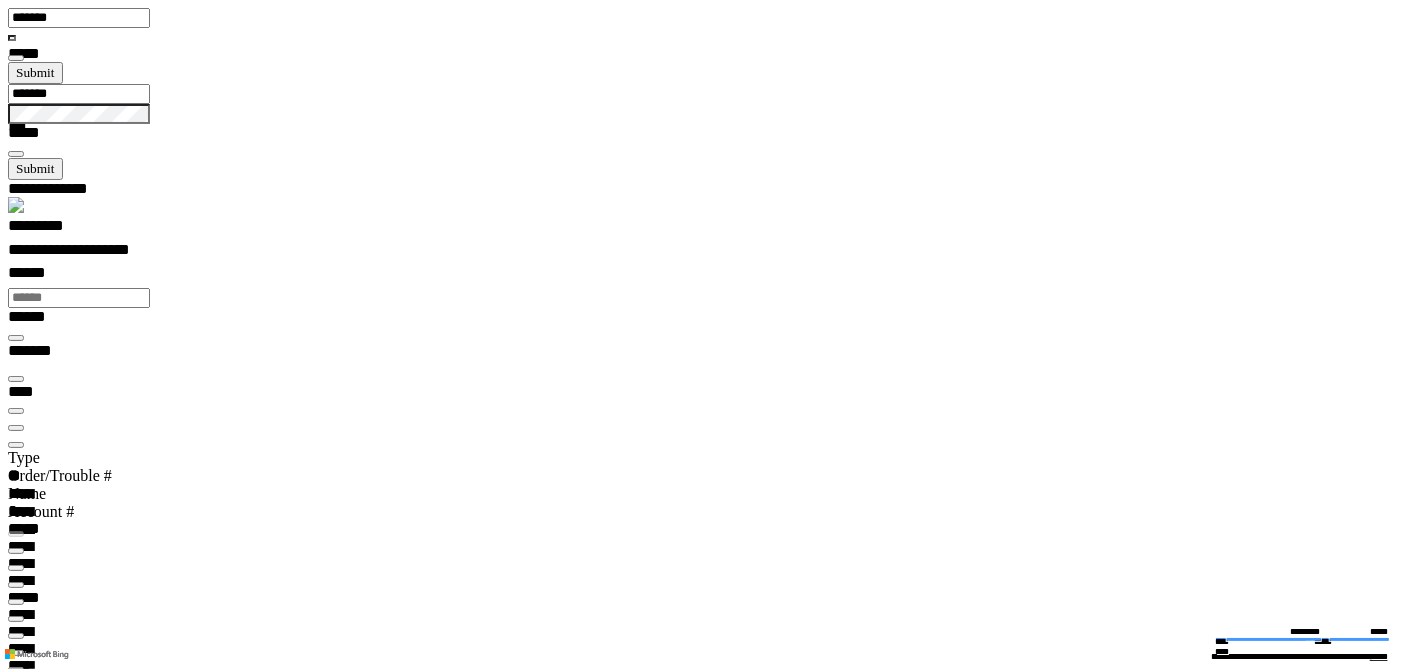 type on "**********" 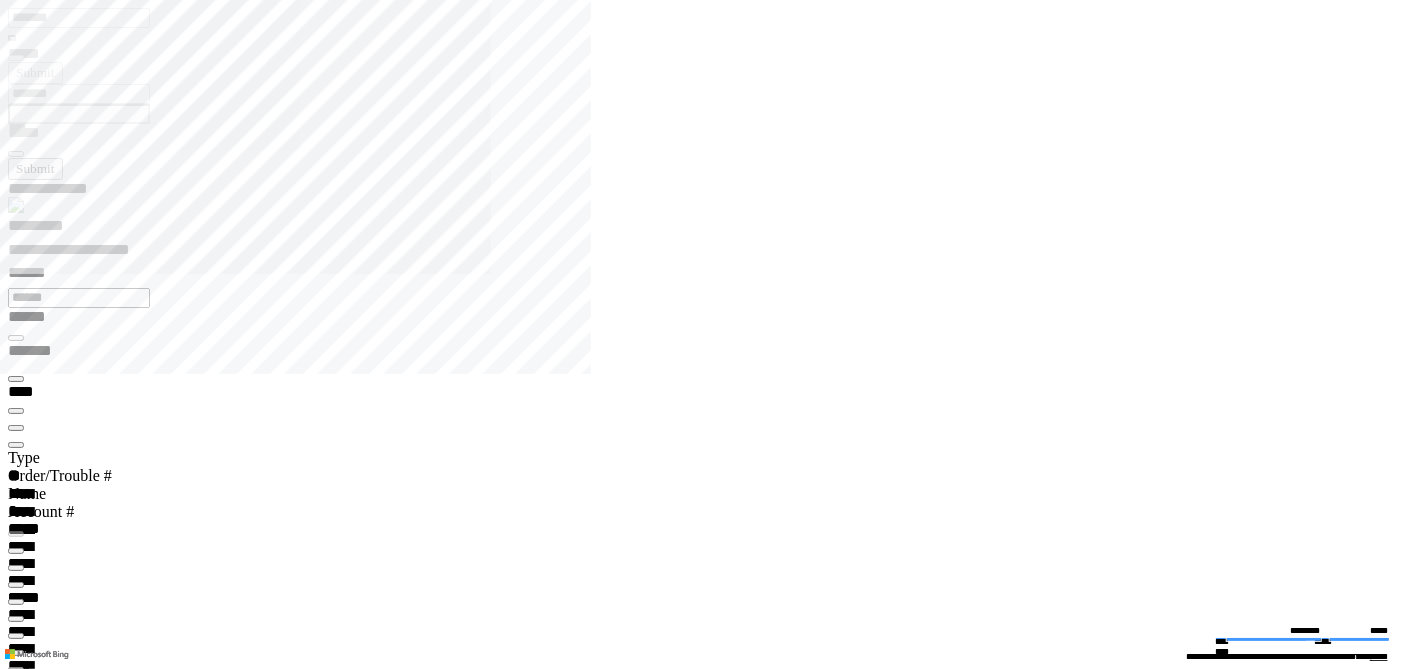 click at bounding box center (16, 445) 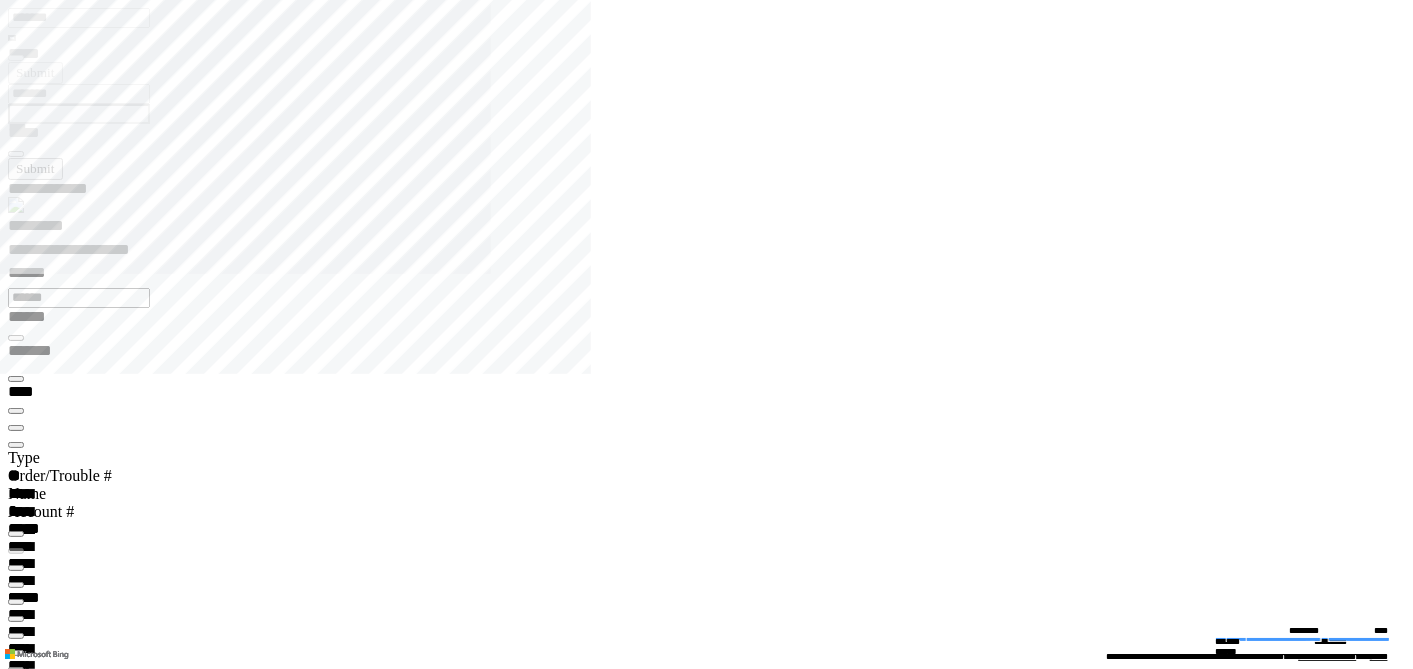 click on "**********" at bounding box center [66, 21689] 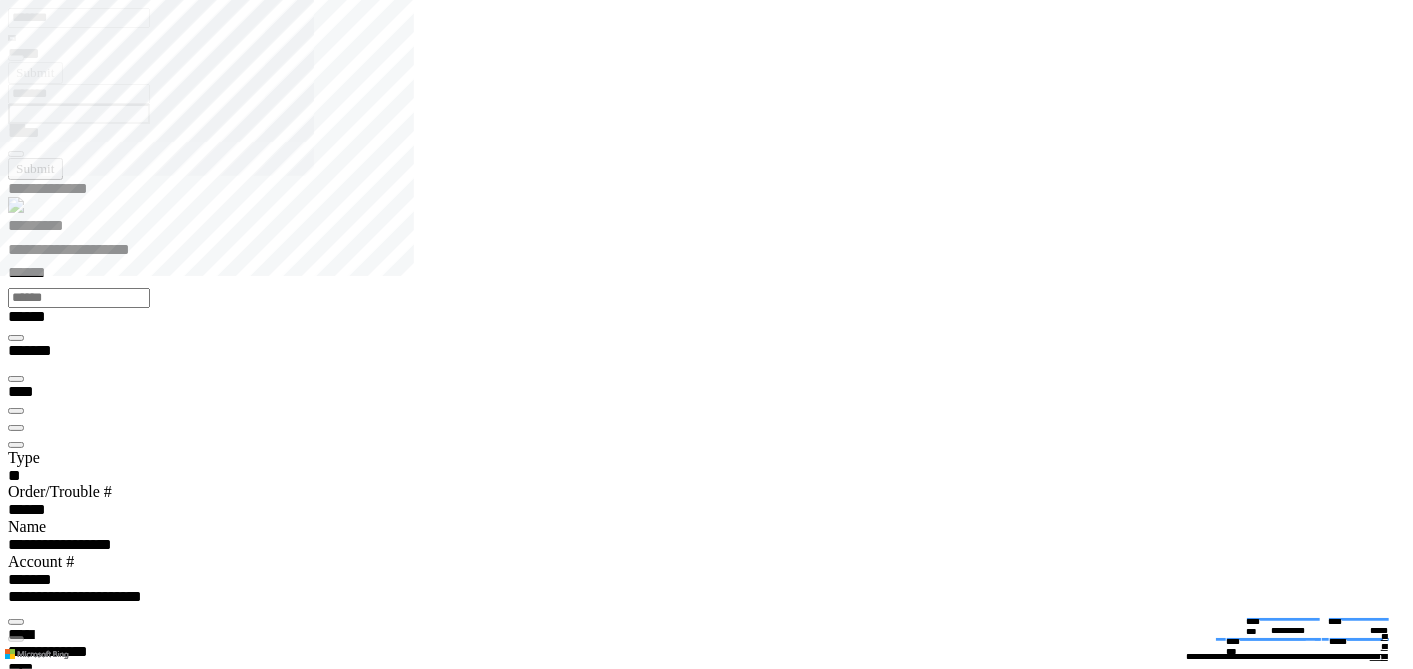 type on "*********" 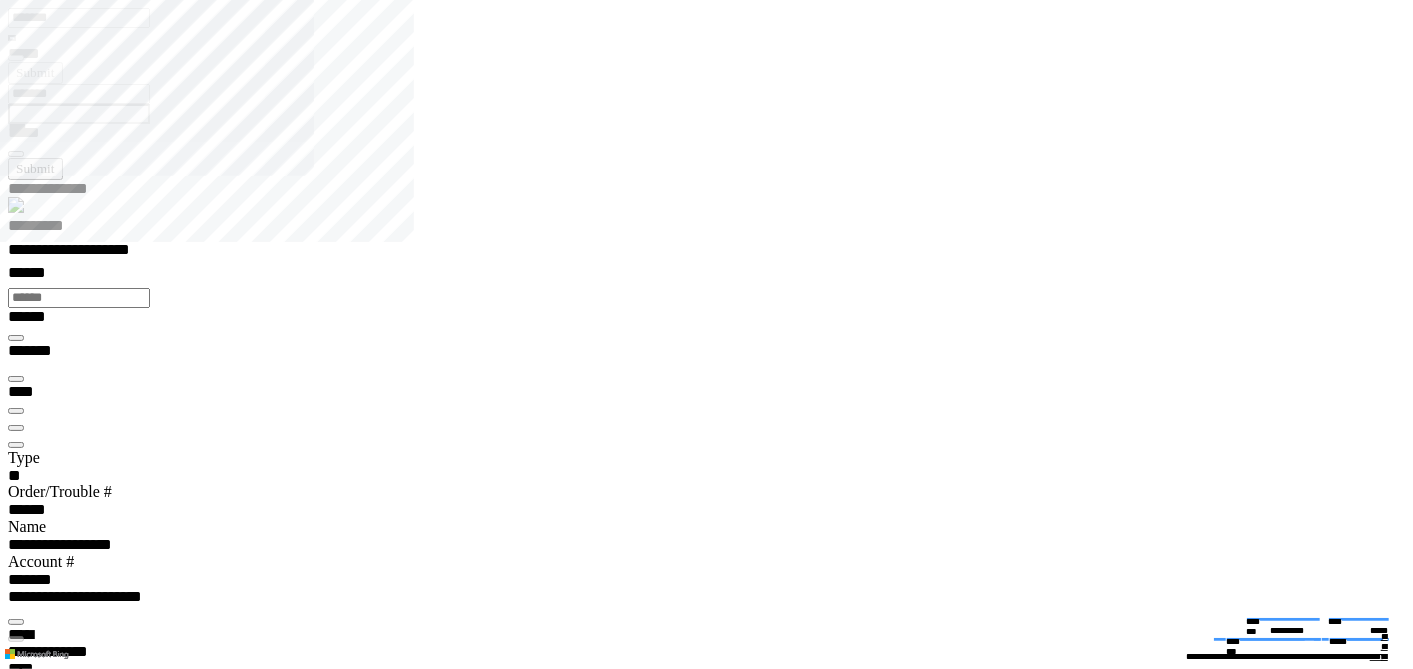 click at bounding box center [16, 4074] 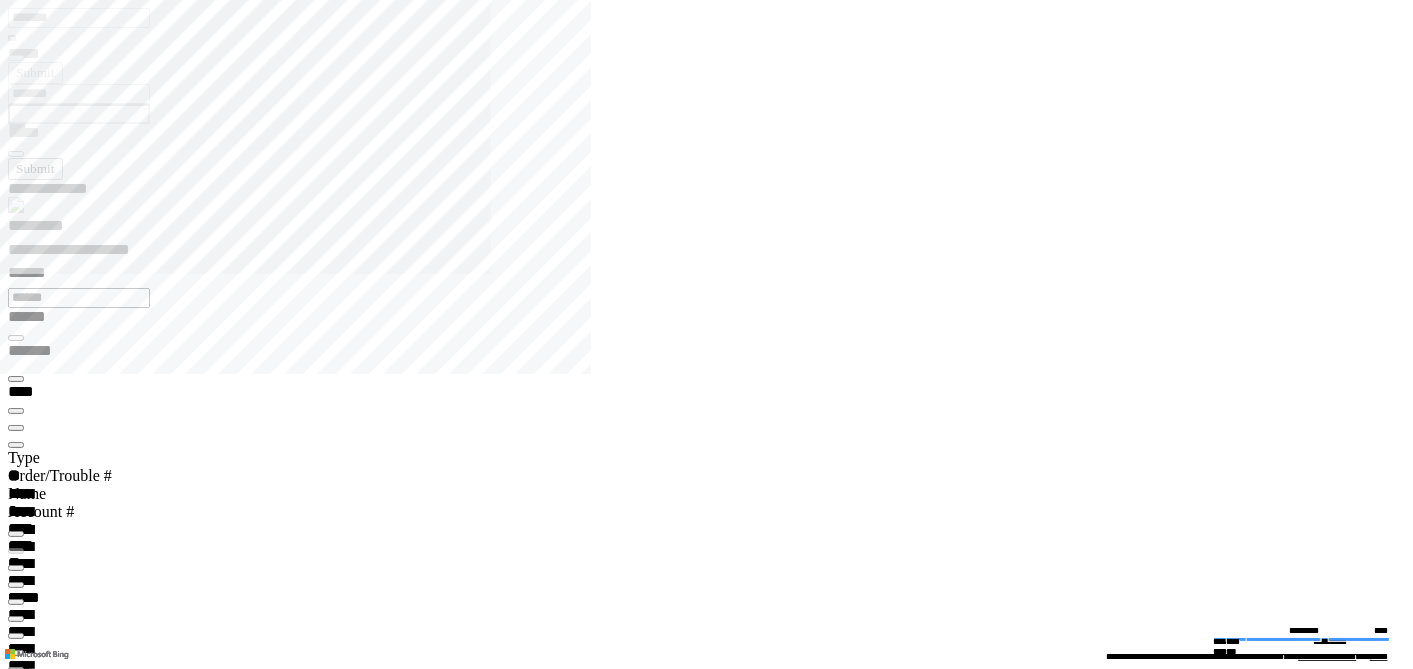 click at bounding box center (16, 19927) 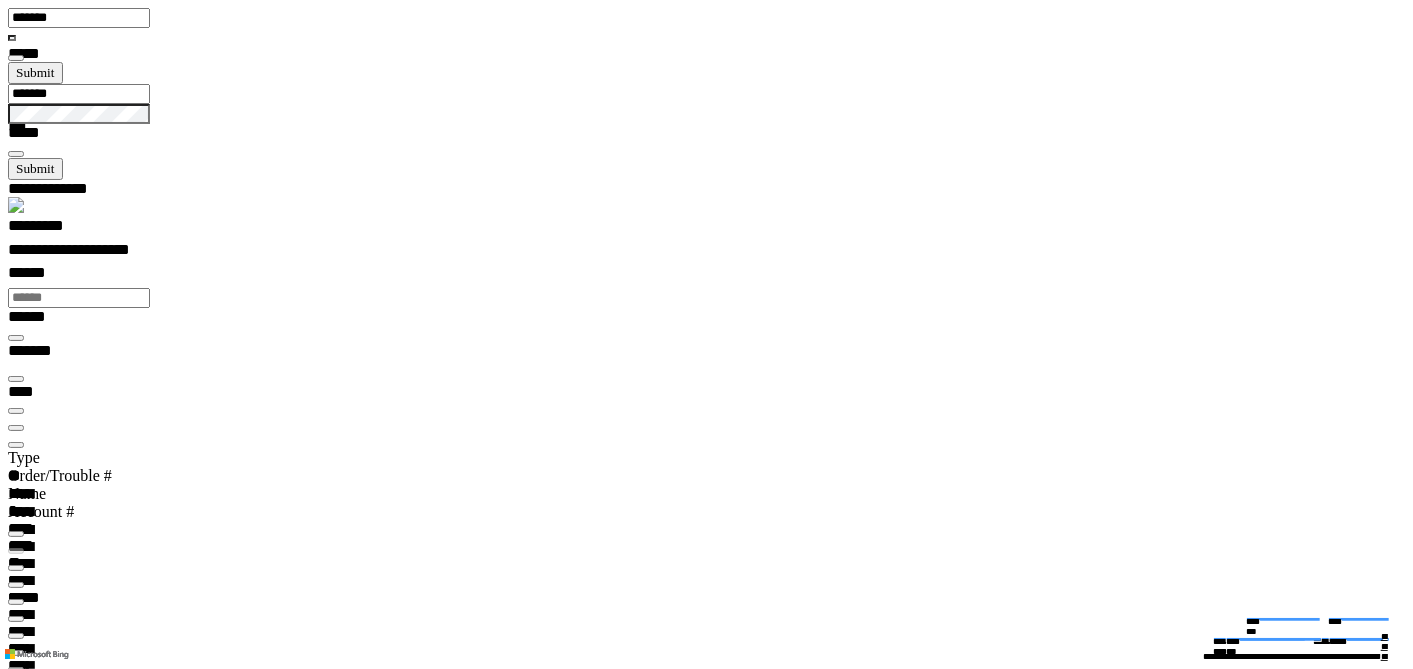 scroll, scrollTop: 99959, scrollLeft: 98983, axis: both 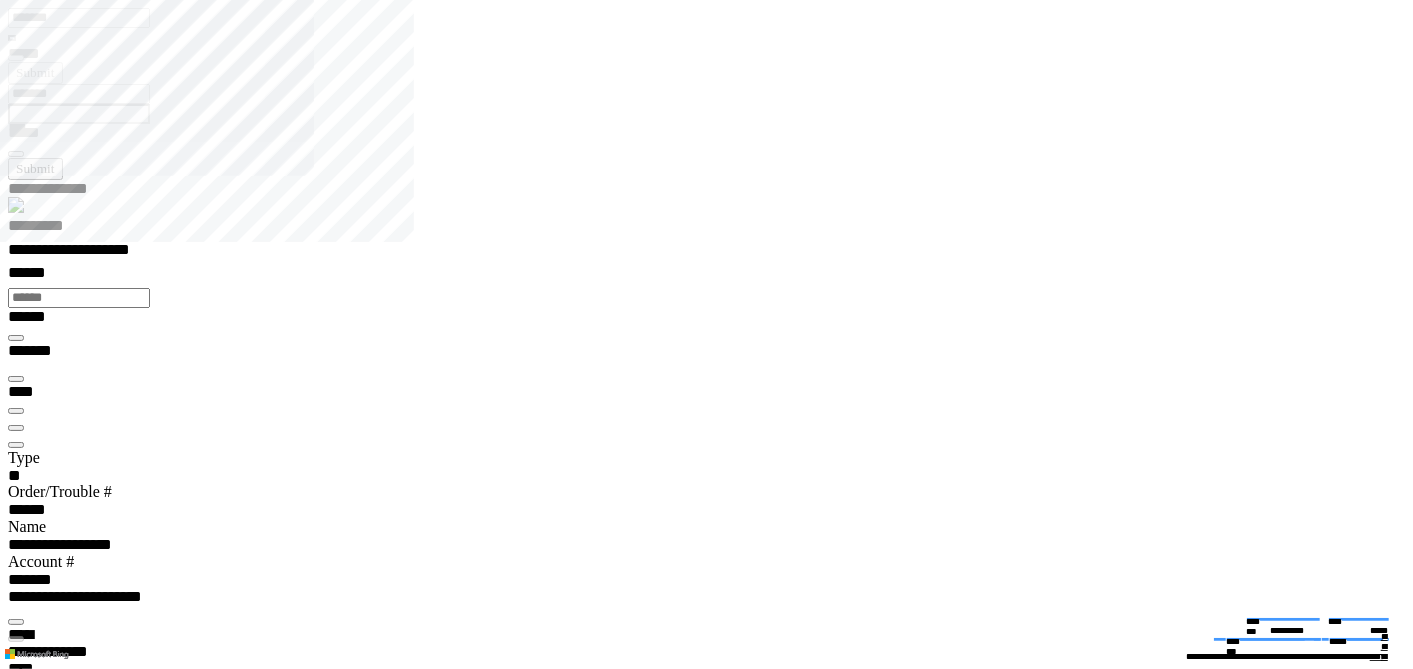 drag, startPoint x: 483, startPoint y: 288, endPoint x: 300, endPoint y: 286, distance: 183.01093 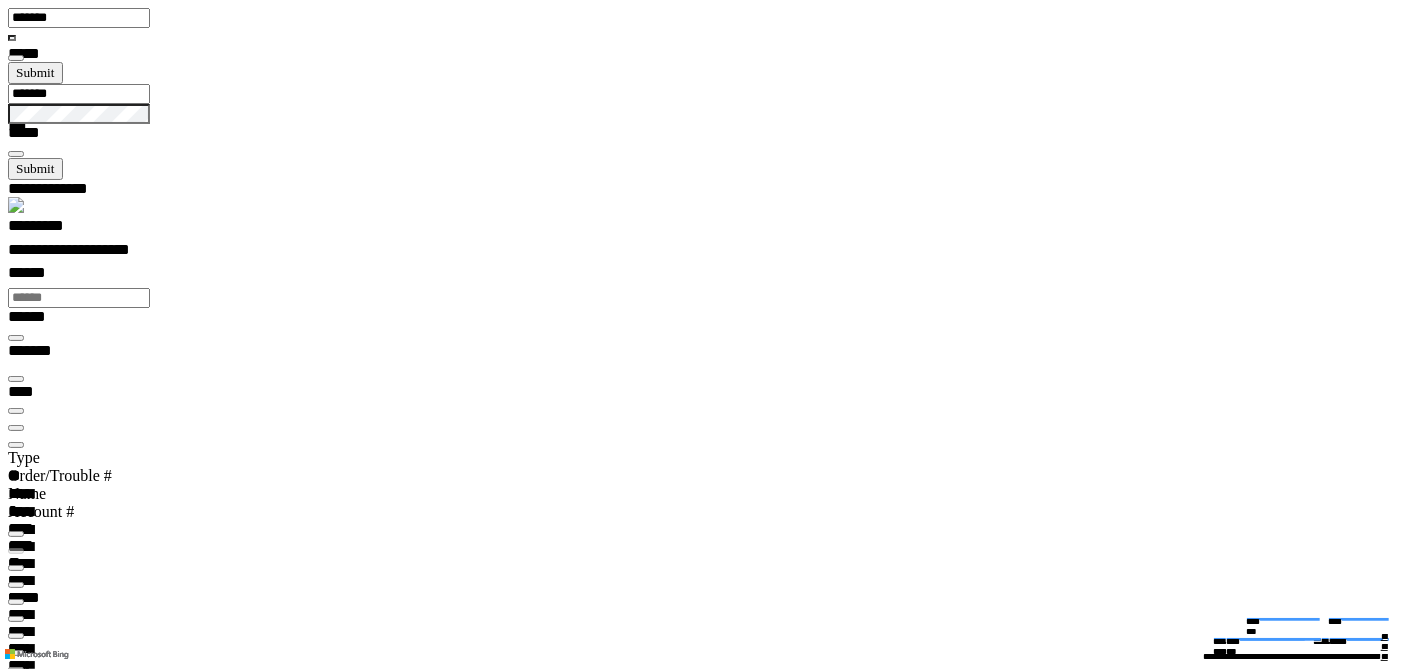 click at bounding box center (16, 14481) 